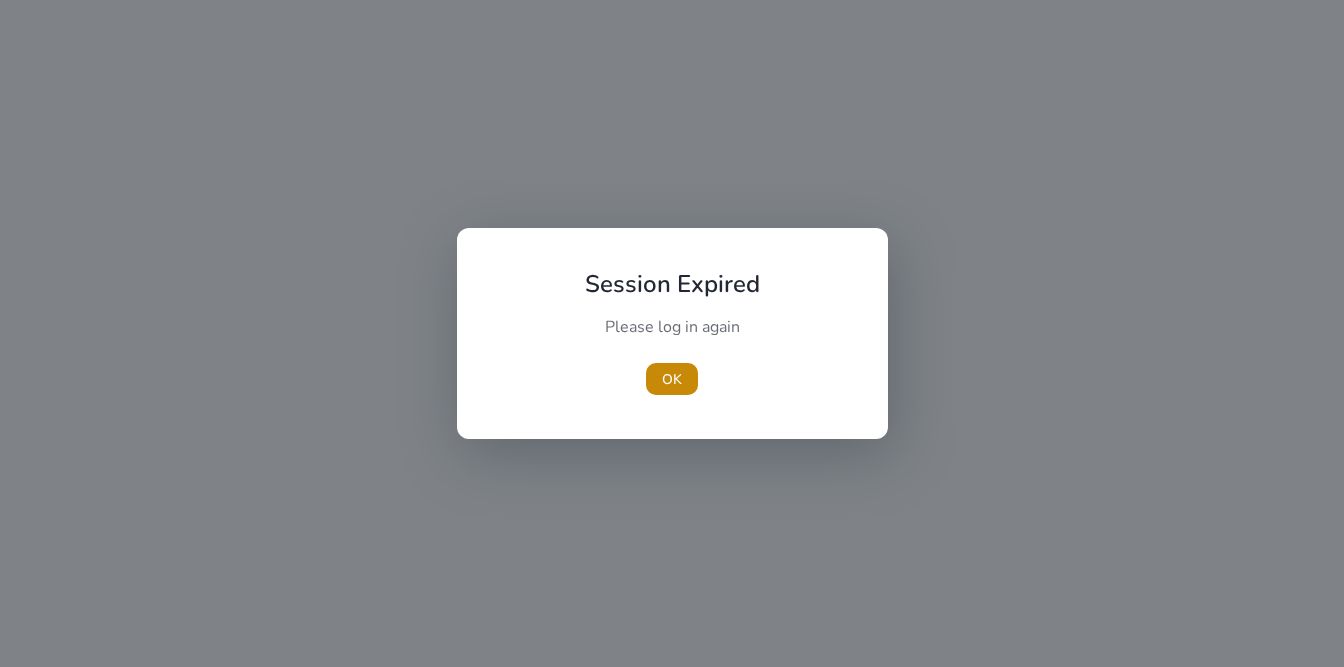 scroll, scrollTop: 0, scrollLeft: 0, axis: both 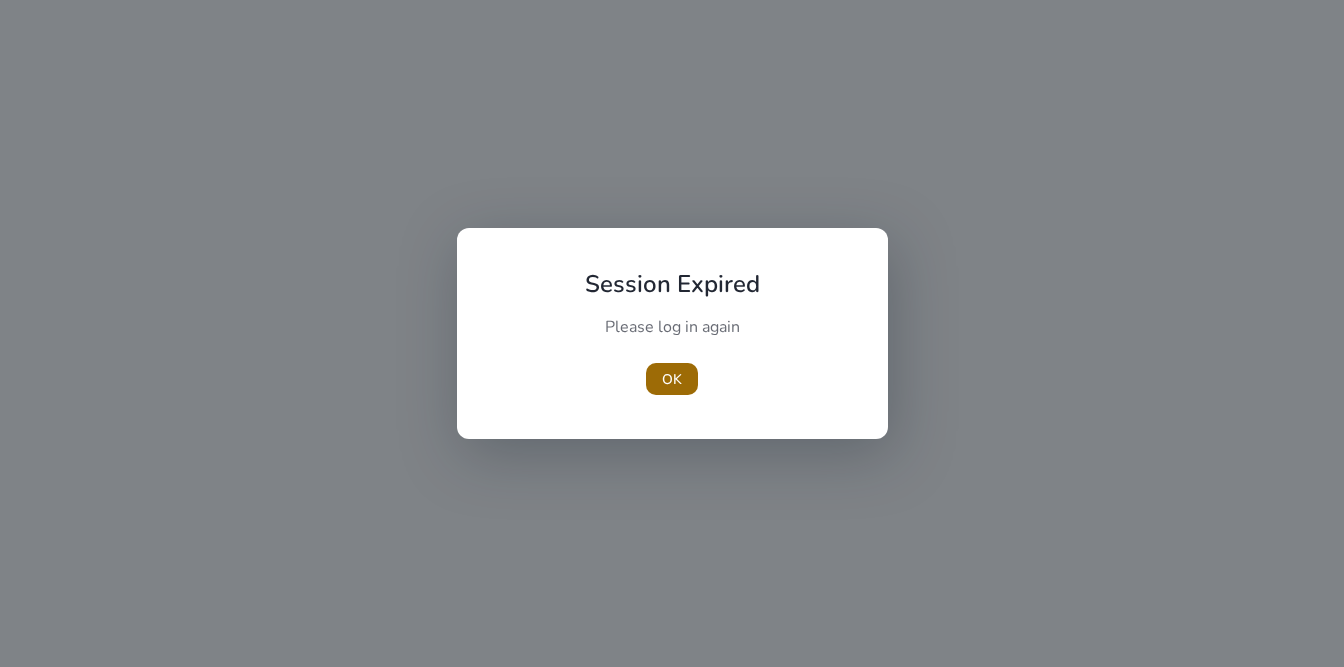click on "OK" at bounding box center (672, 379) 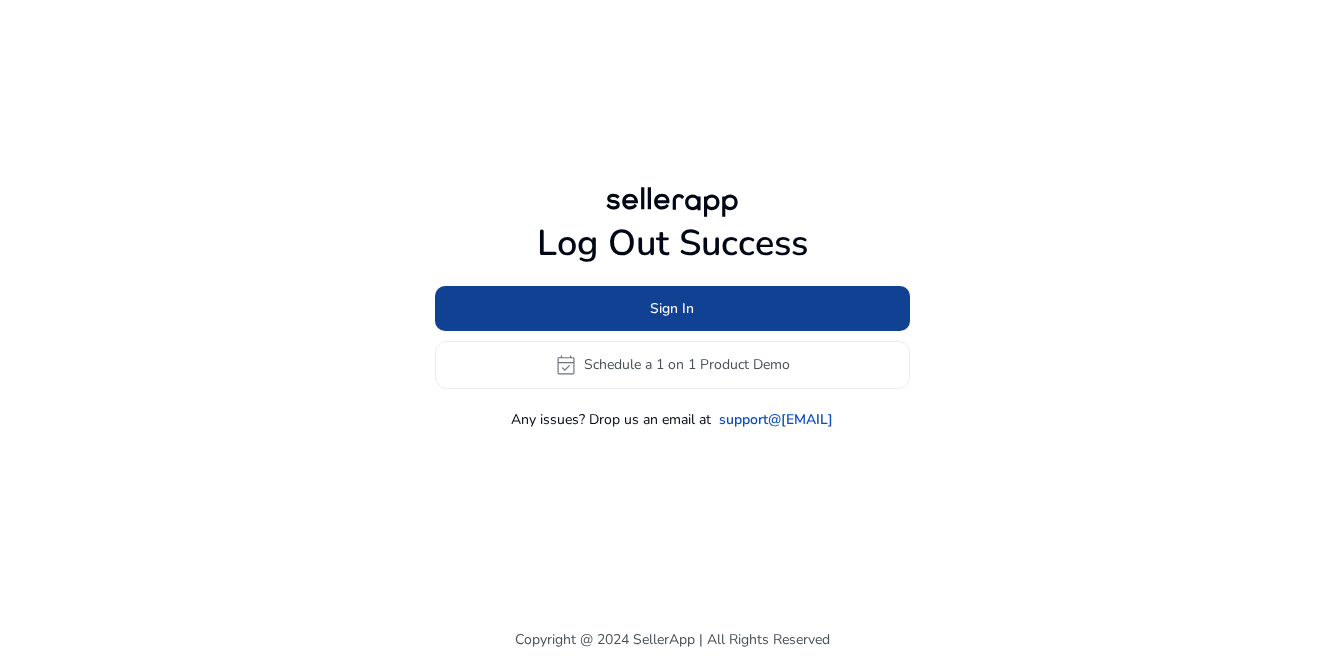 click on "Sign In" 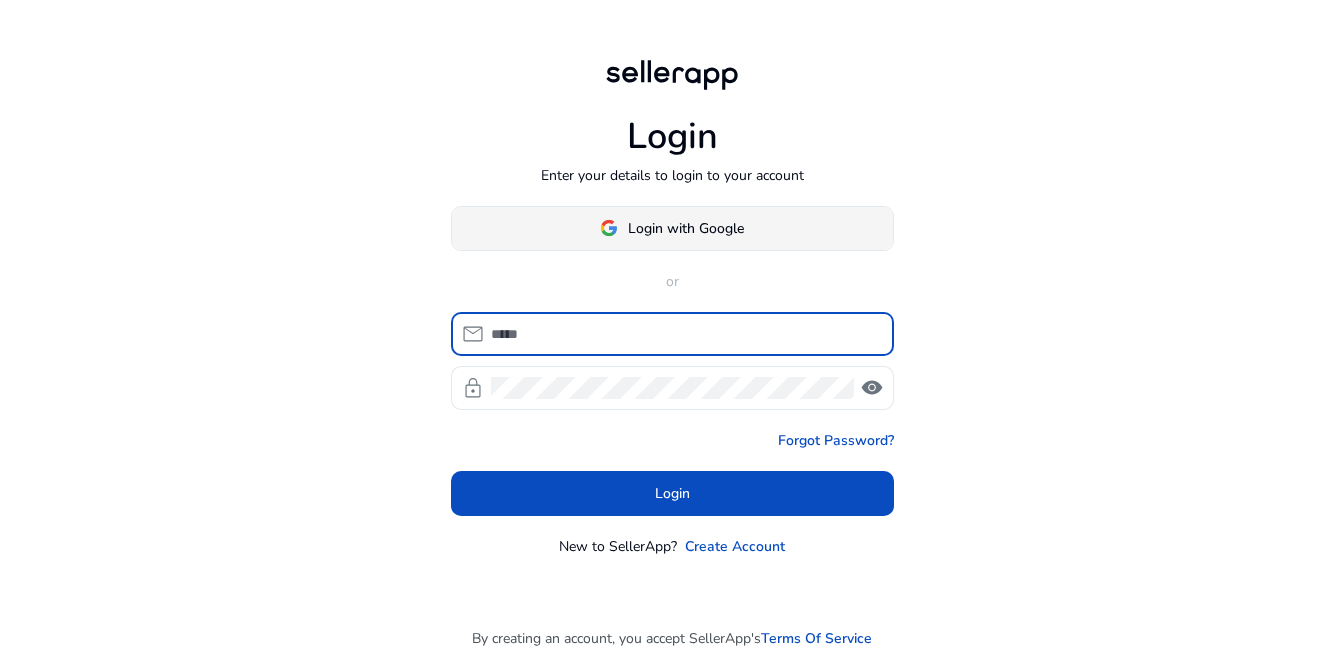 click 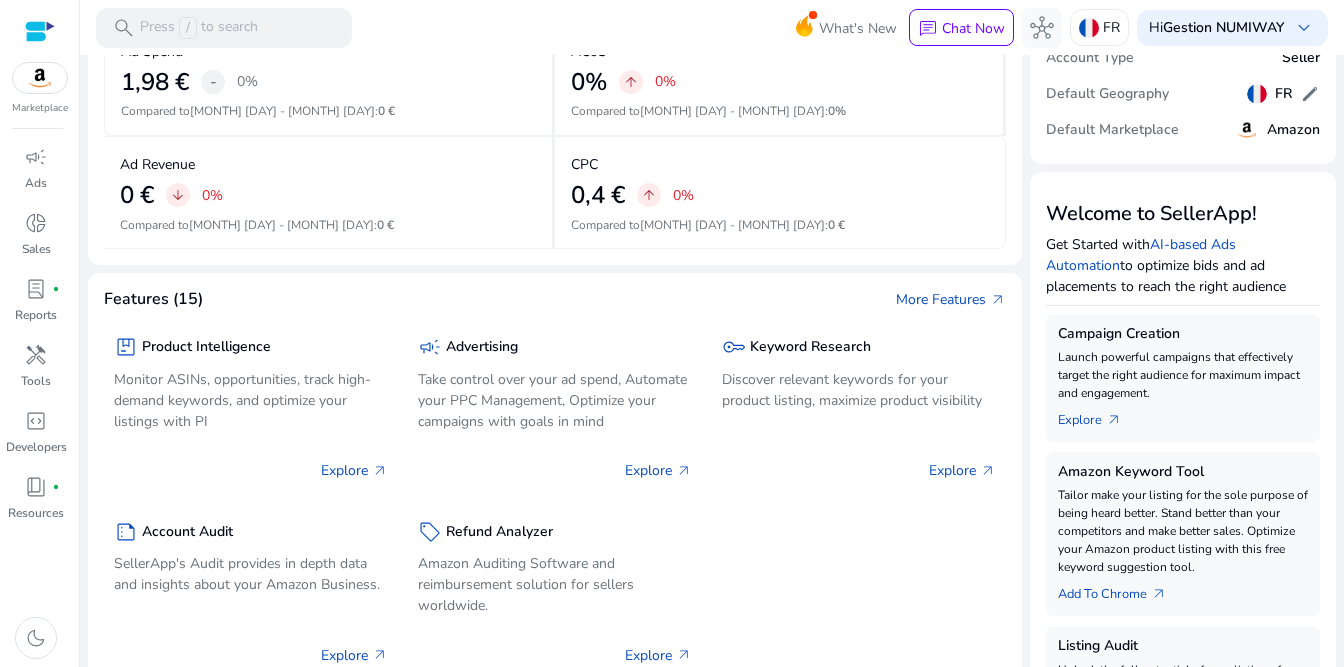 scroll, scrollTop: 0, scrollLeft: 0, axis: both 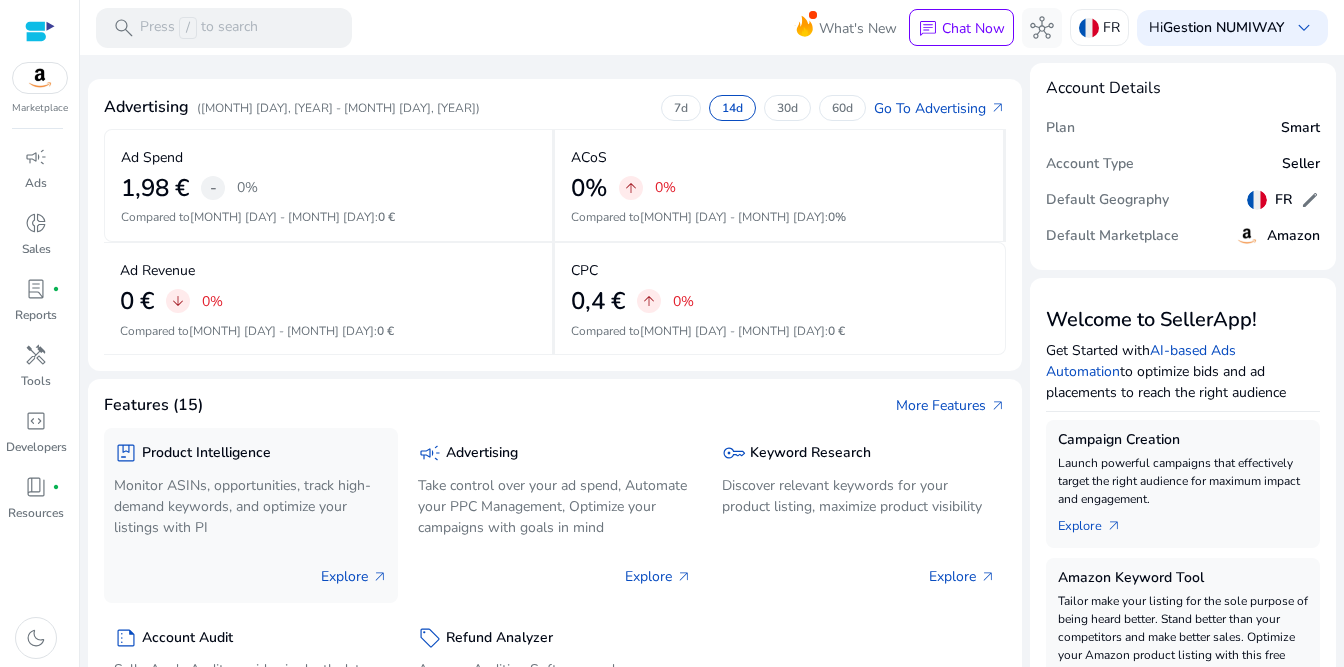 click on "Monitor ASINs, opportunities, track high-demand keywords, and optimize your listings with PI" 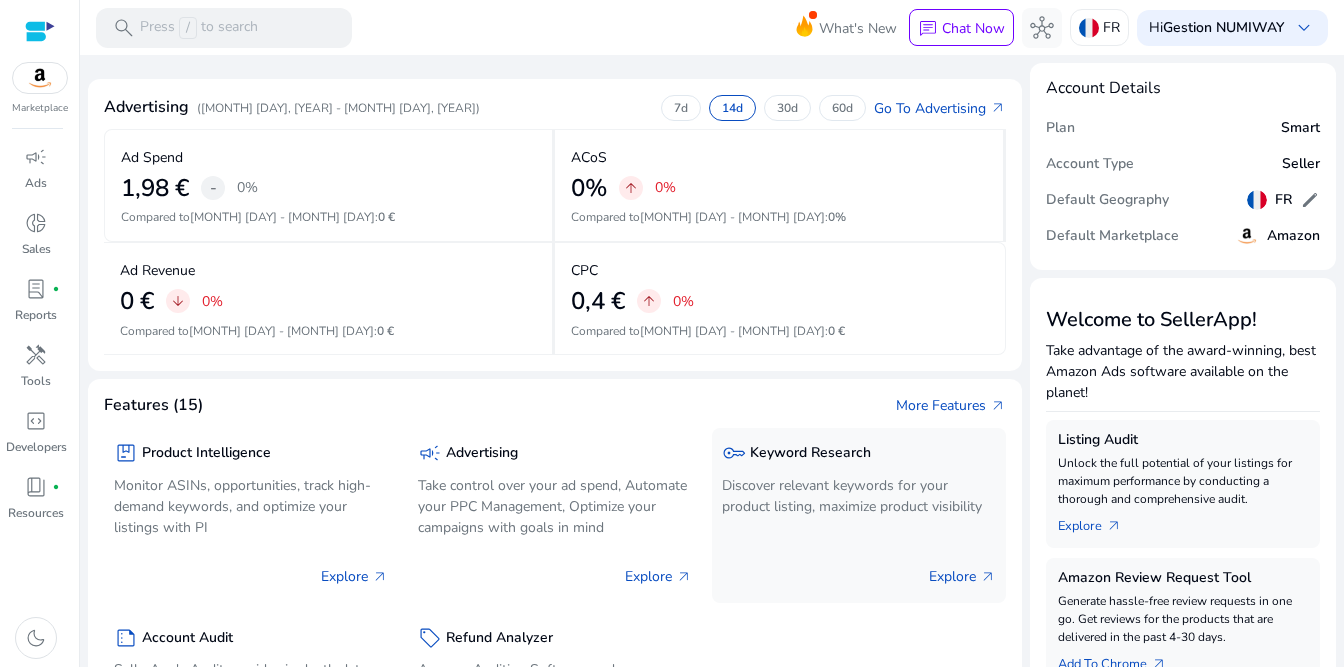 click on "Discover relevant keywords for your product listing, maximize product visibility" 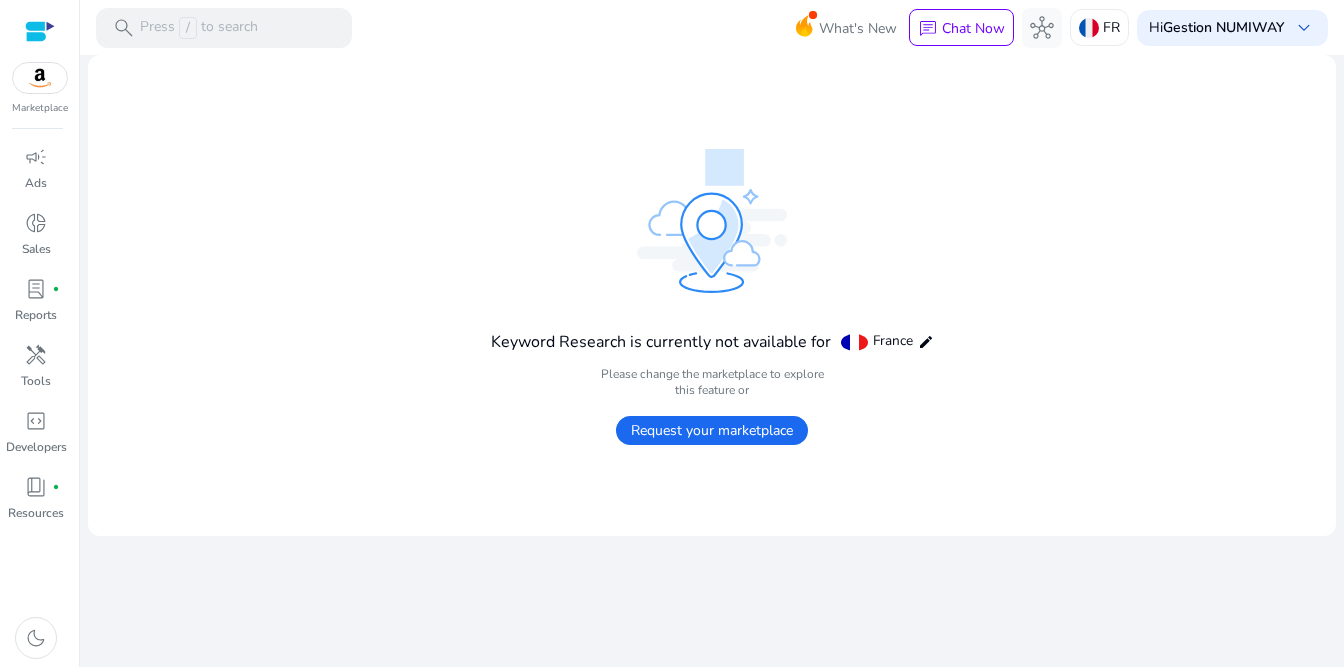 scroll, scrollTop: 0, scrollLeft: 0, axis: both 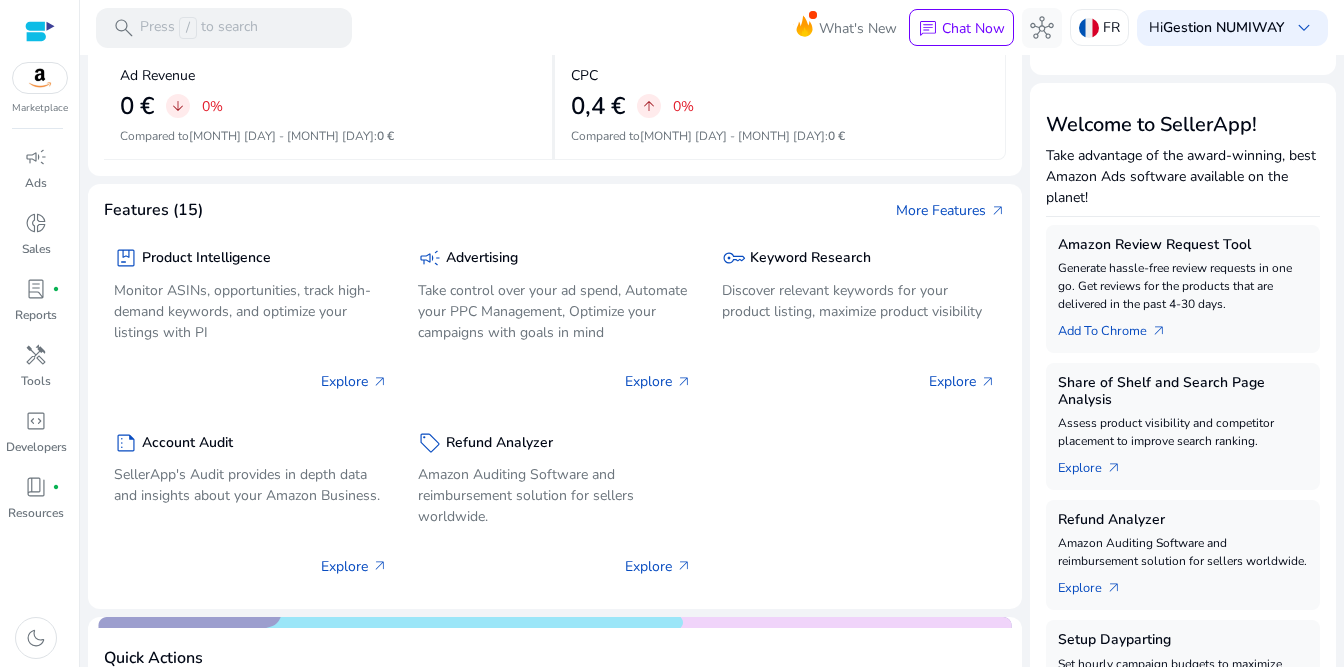 click at bounding box center [40, 78] 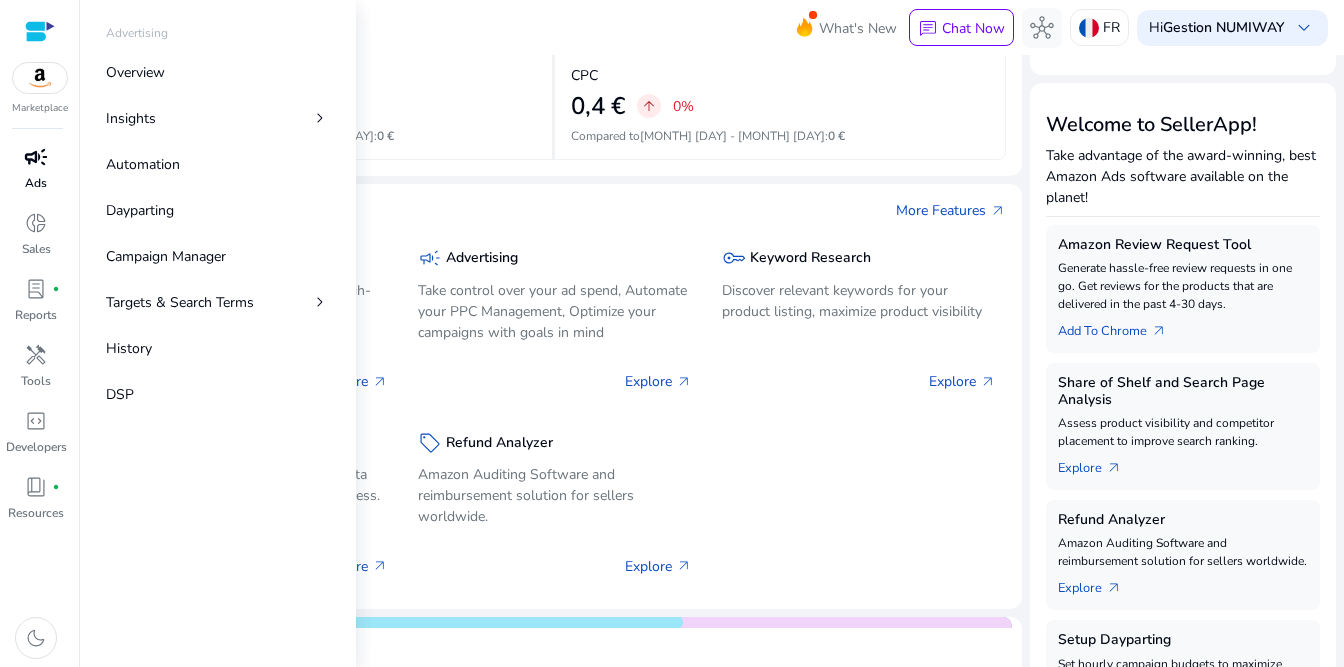 click on "campaign" at bounding box center [36, 157] 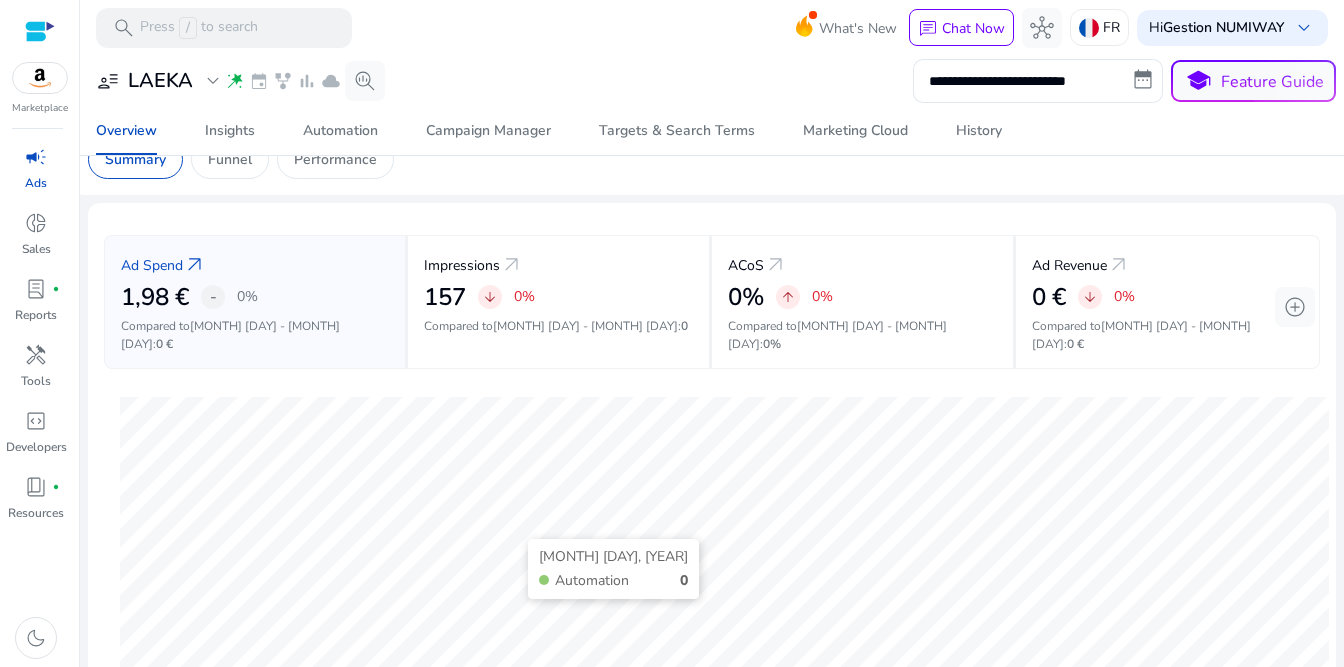 scroll, scrollTop: 0, scrollLeft: 0, axis: both 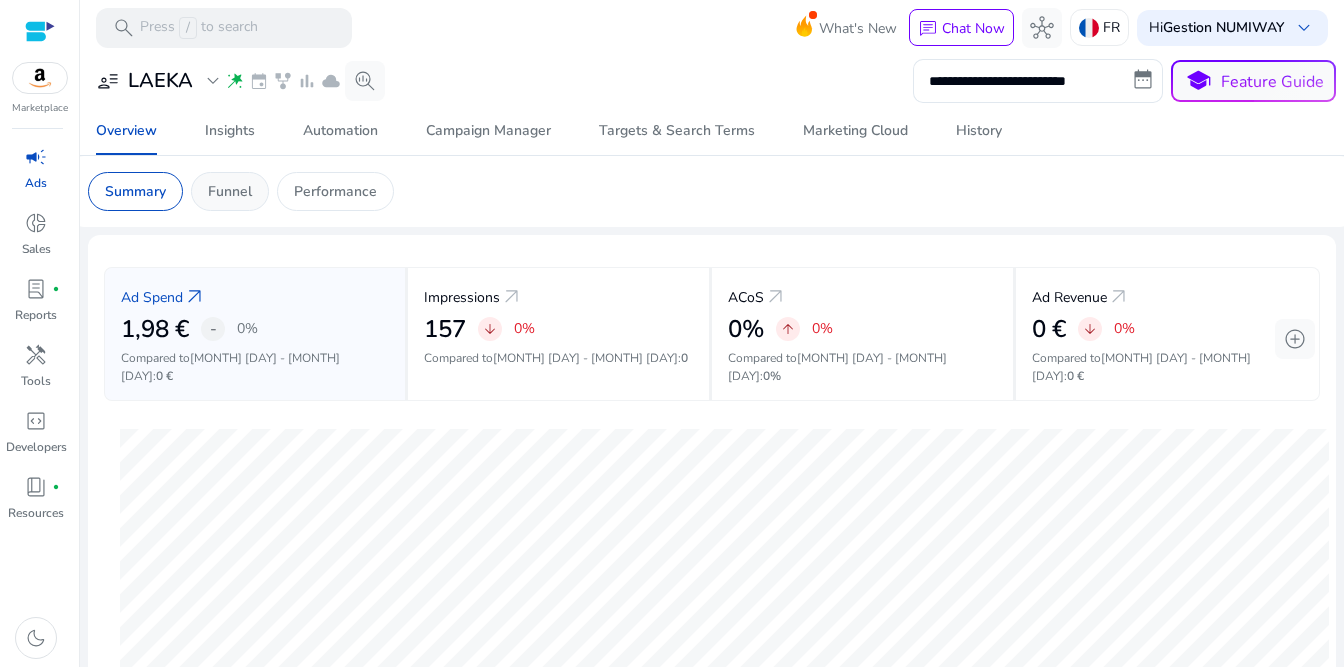 click on "Funnel" 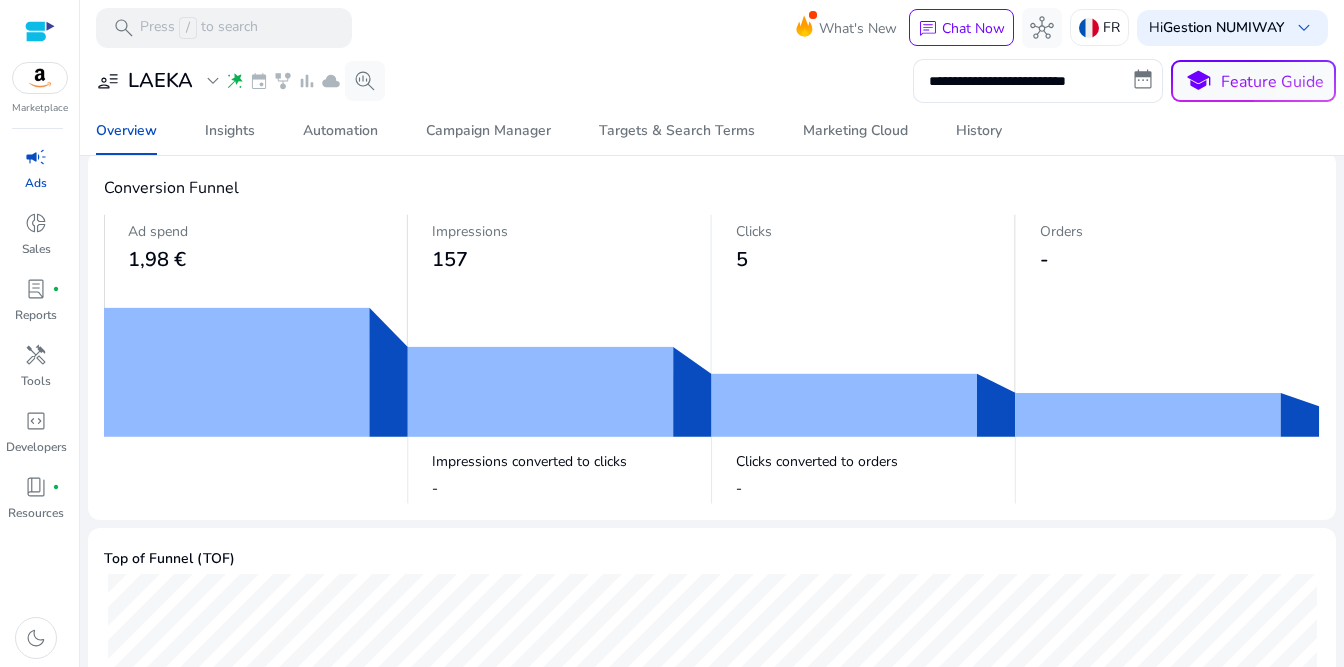 scroll, scrollTop: 0, scrollLeft: 0, axis: both 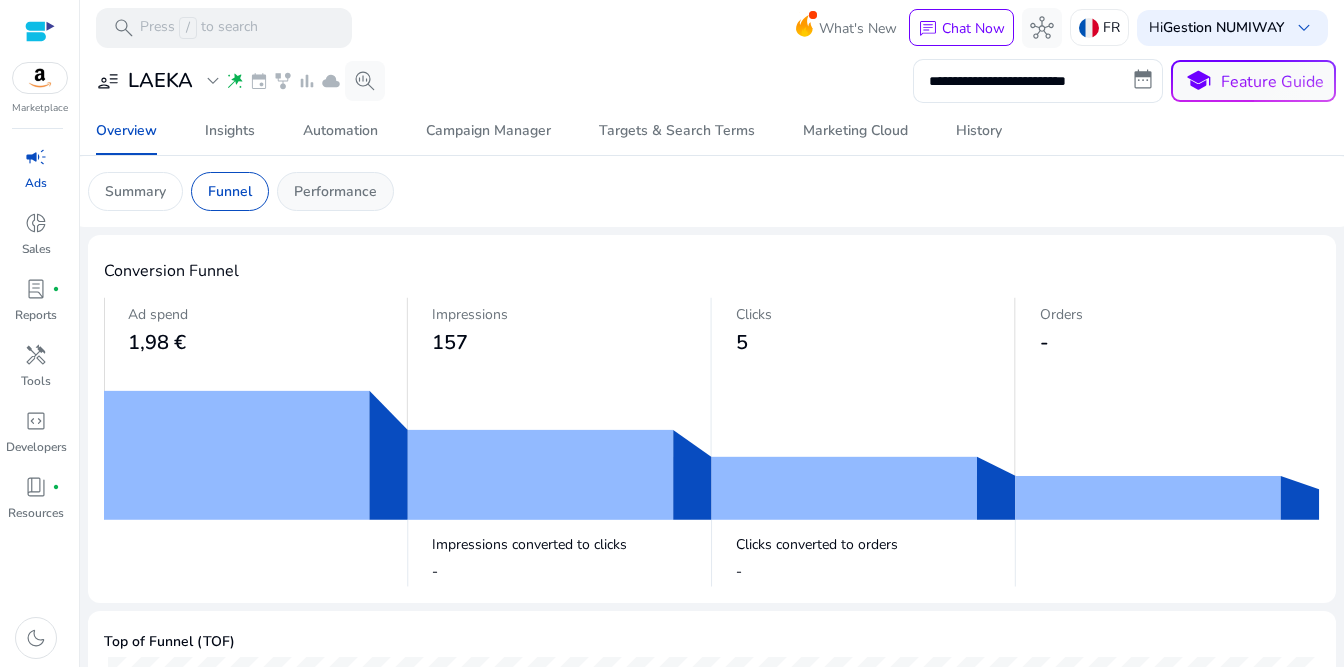 click on "Performance" 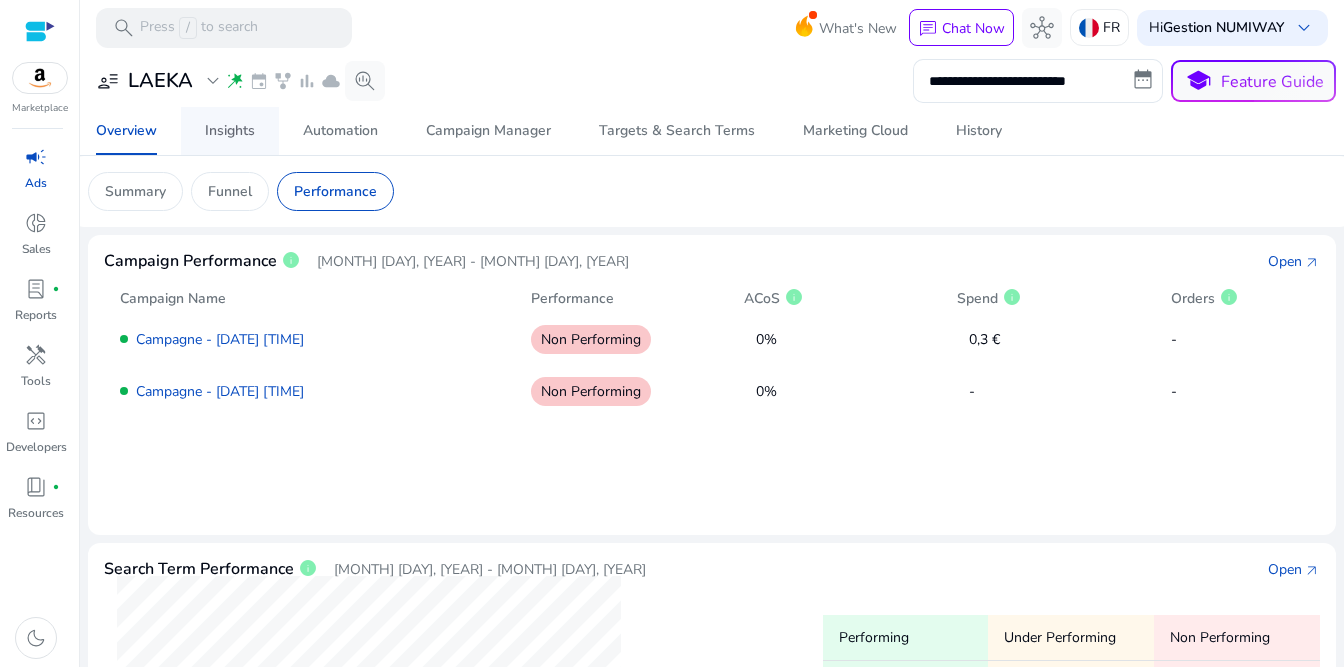 click on "Insights" at bounding box center [230, 131] 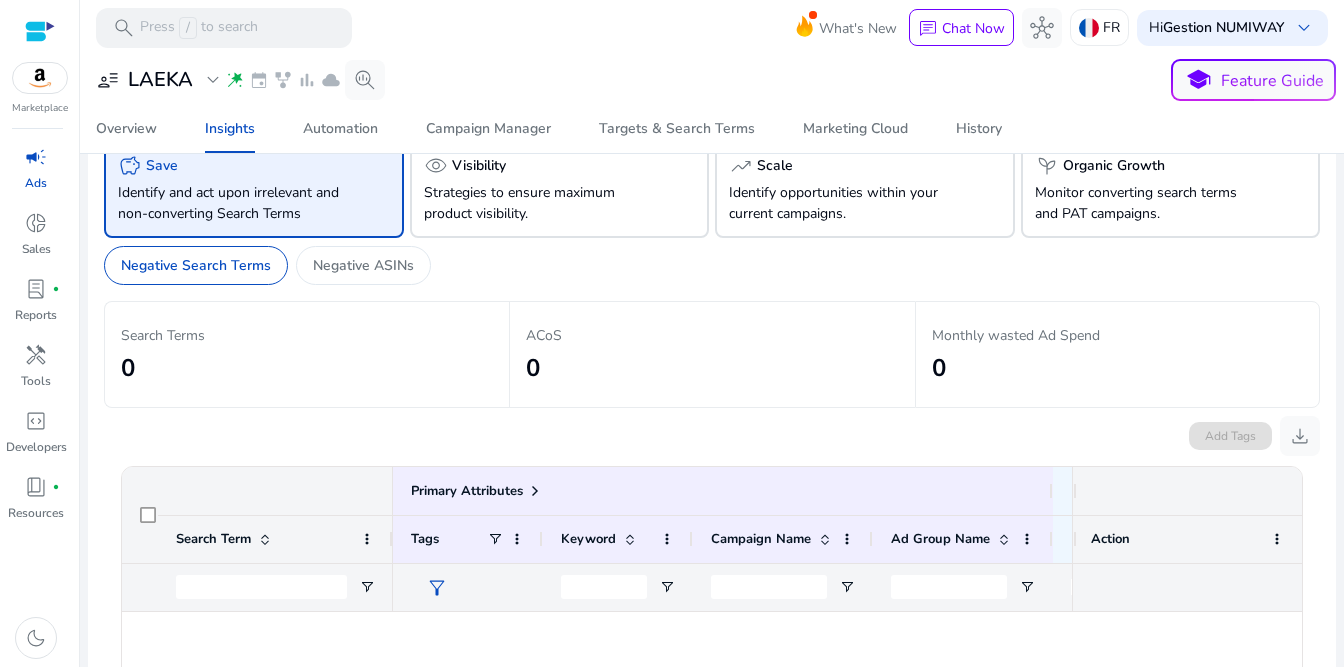 scroll, scrollTop: 0, scrollLeft: 0, axis: both 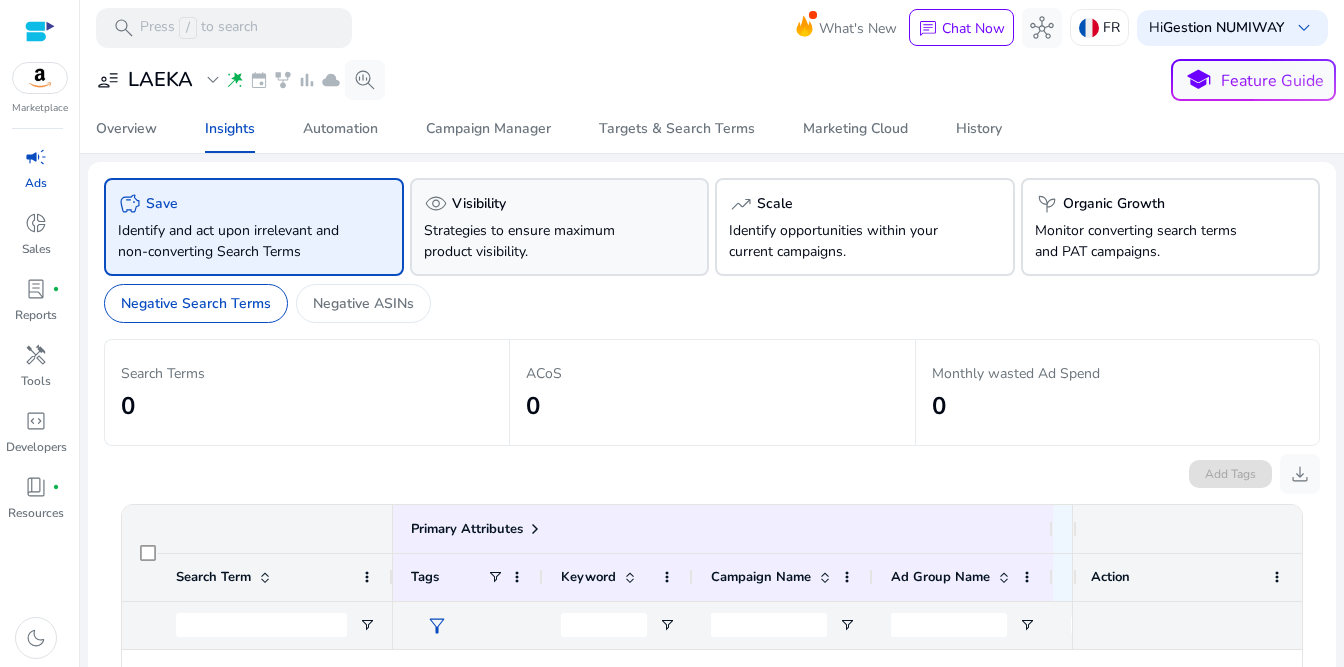 click on "Strategies to ensure maximum product visibility." 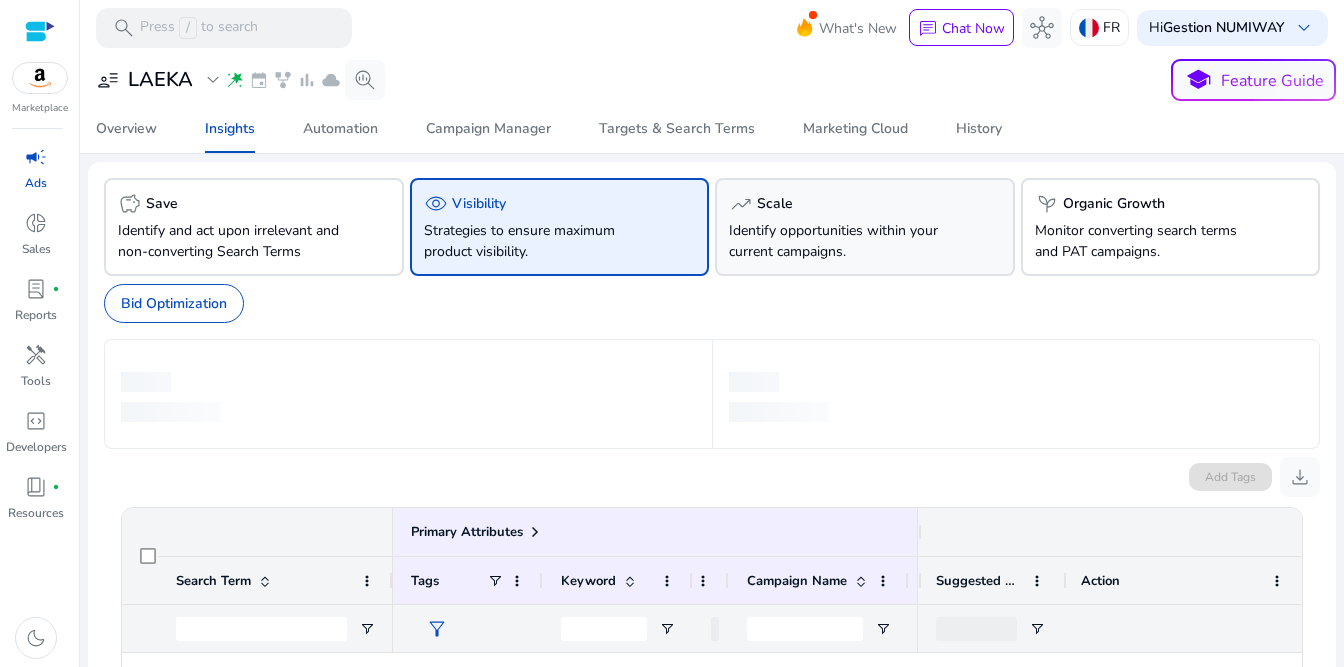 click on "trending_up   Scale  Identify opportunities within your current campaigns." 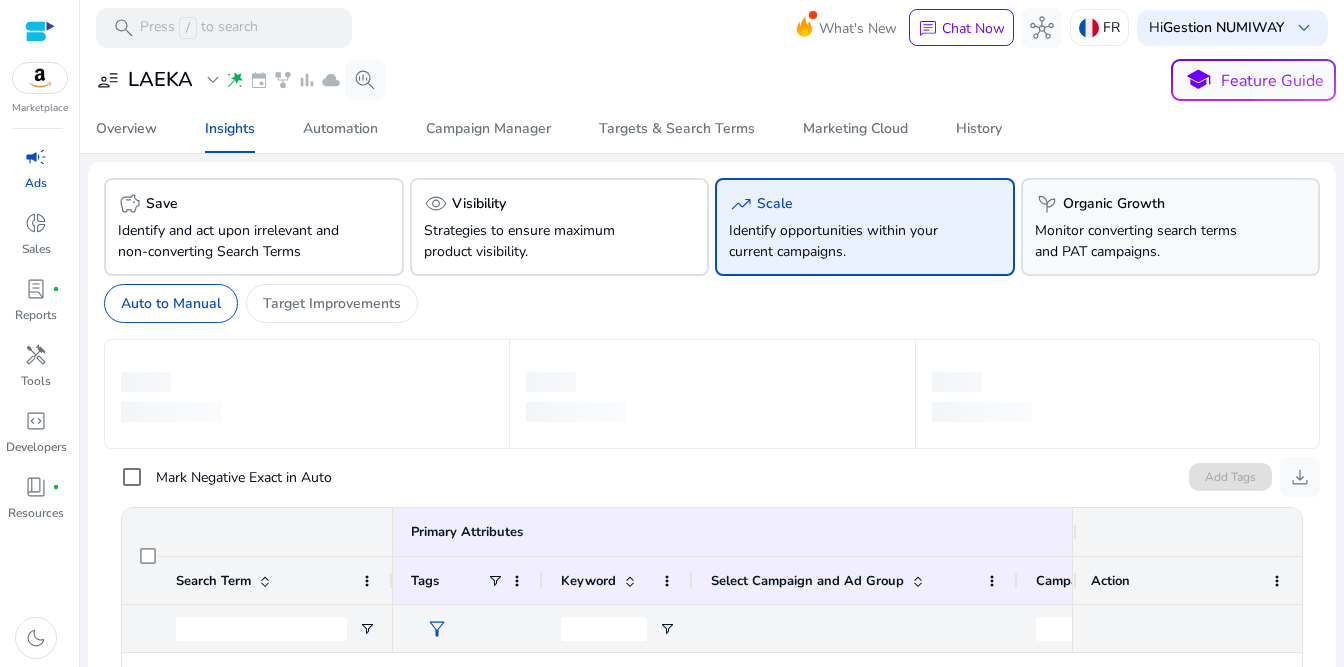 click on "Monitor converting search terms and PAT campaigns." 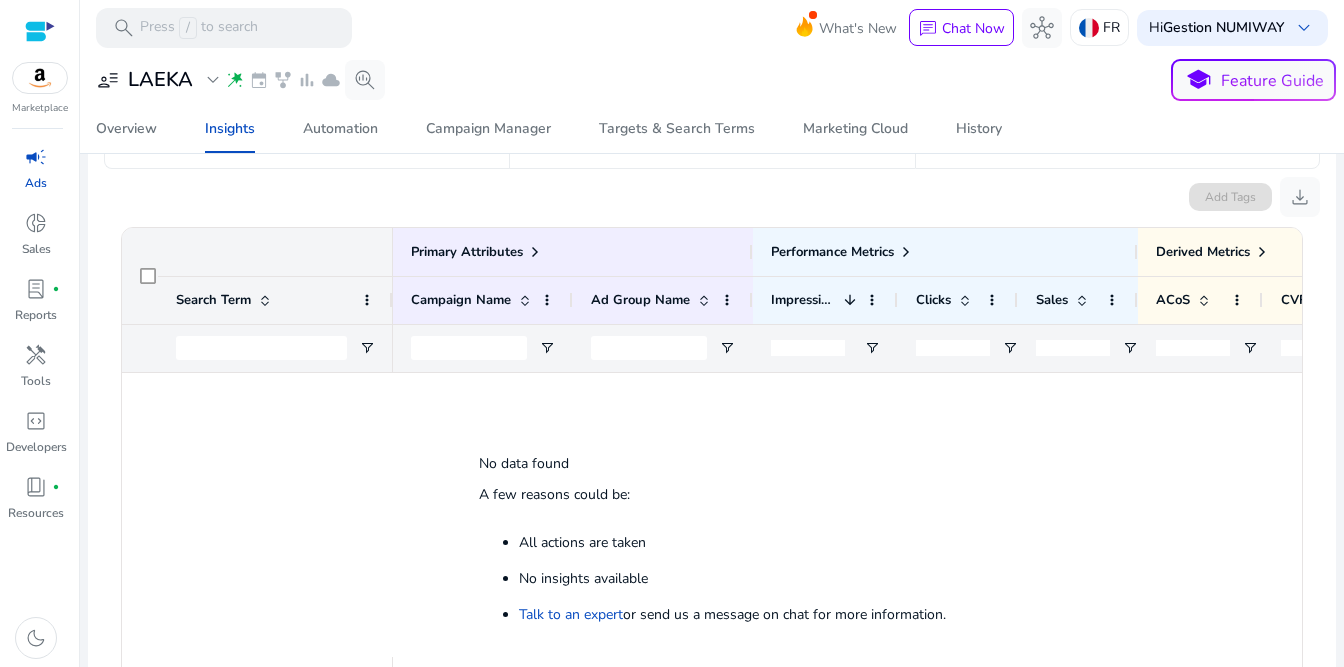 scroll, scrollTop: 0, scrollLeft: 0, axis: both 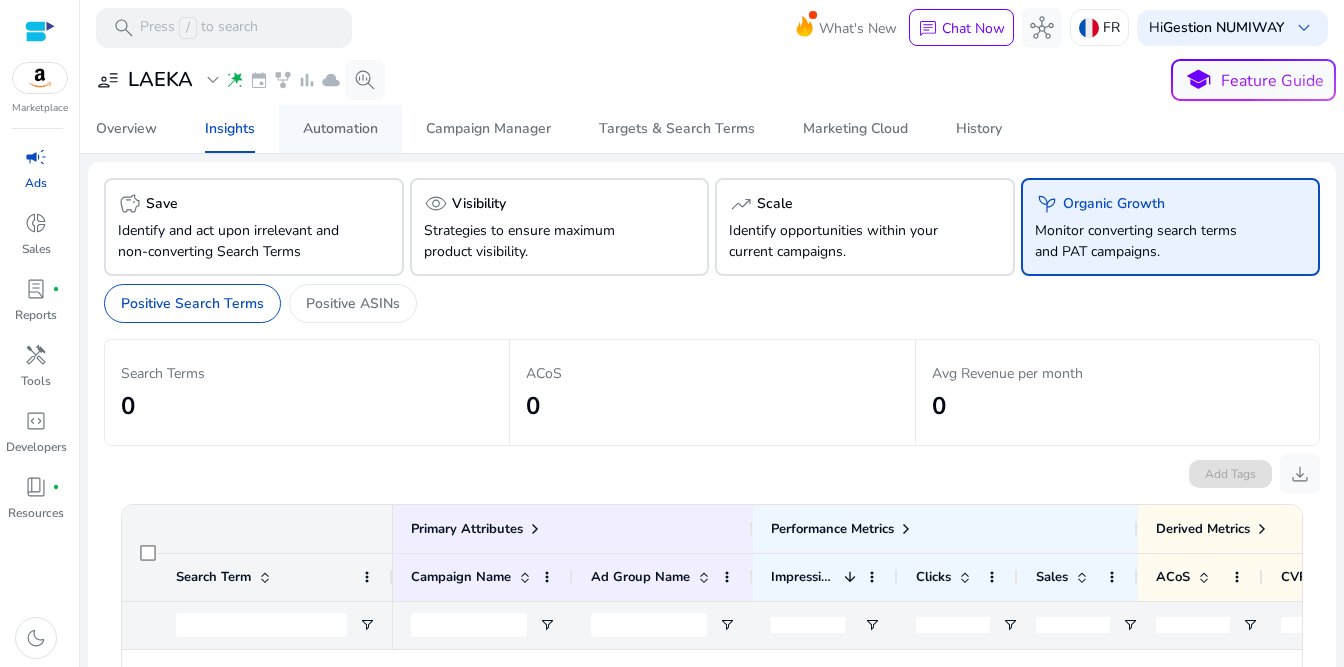 click on "Automation" at bounding box center [340, 129] 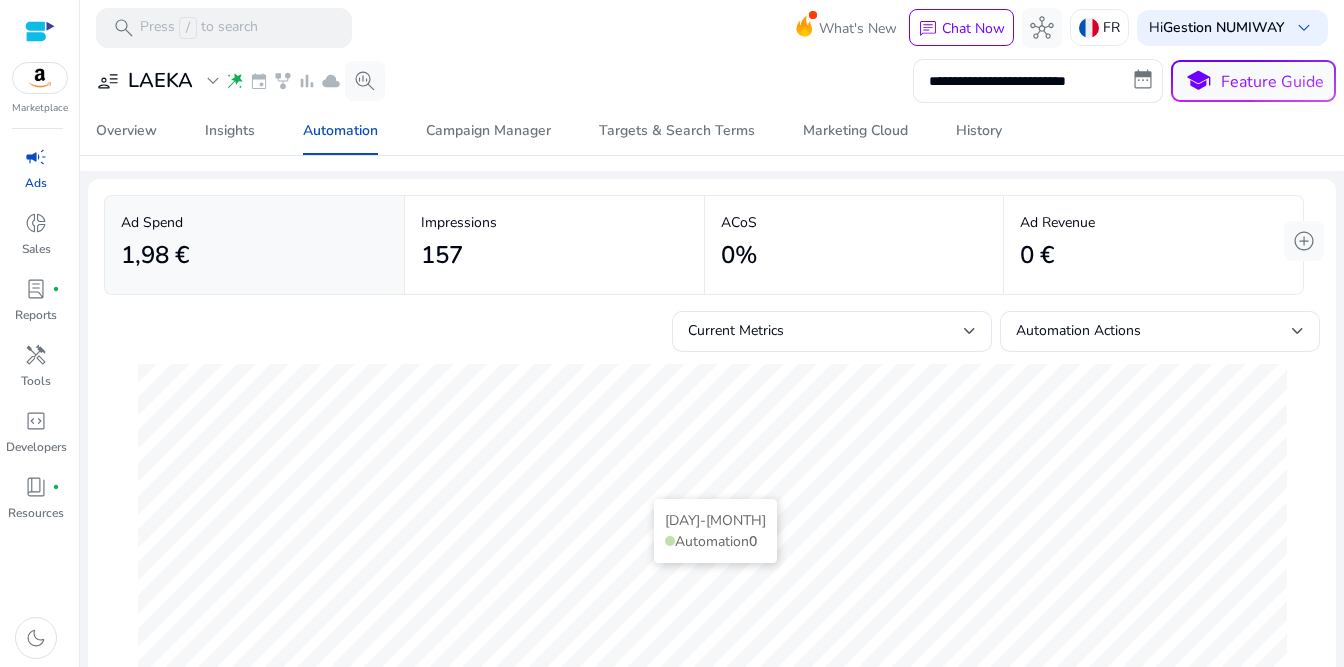 scroll, scrollTop: 0, scrollLeft: 0, axis: both 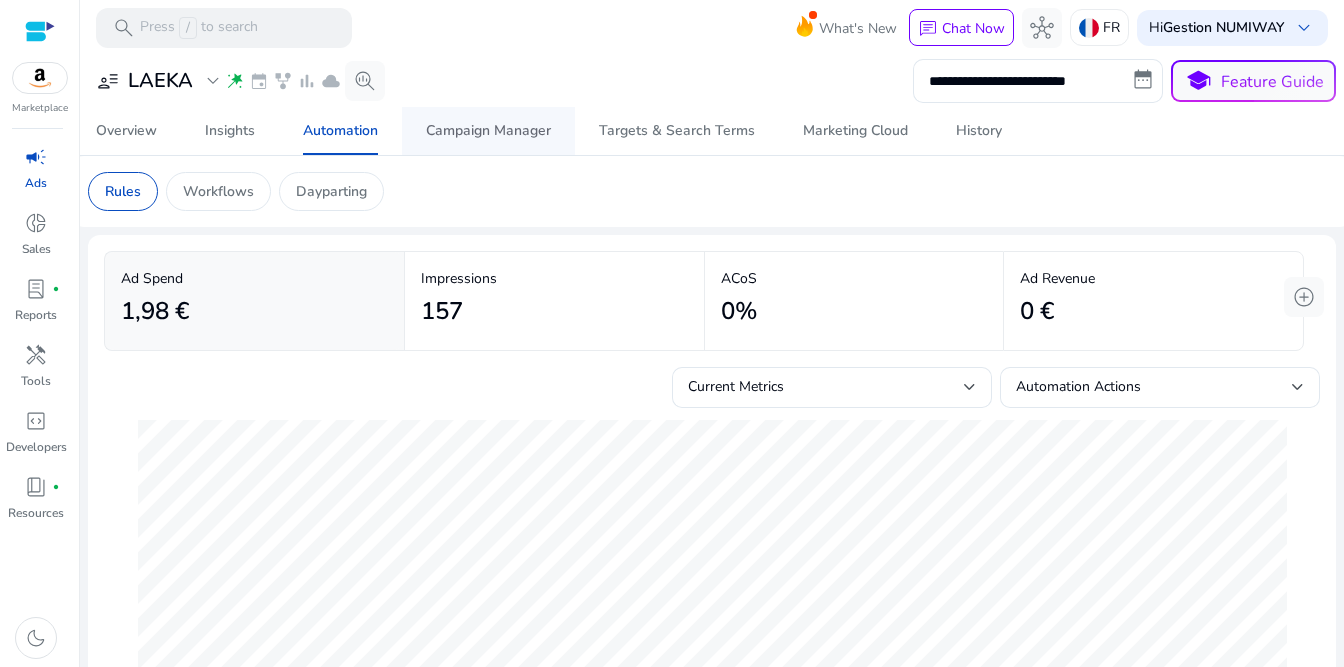 click on "Campaign Manager" at bounding box center (488, 131) 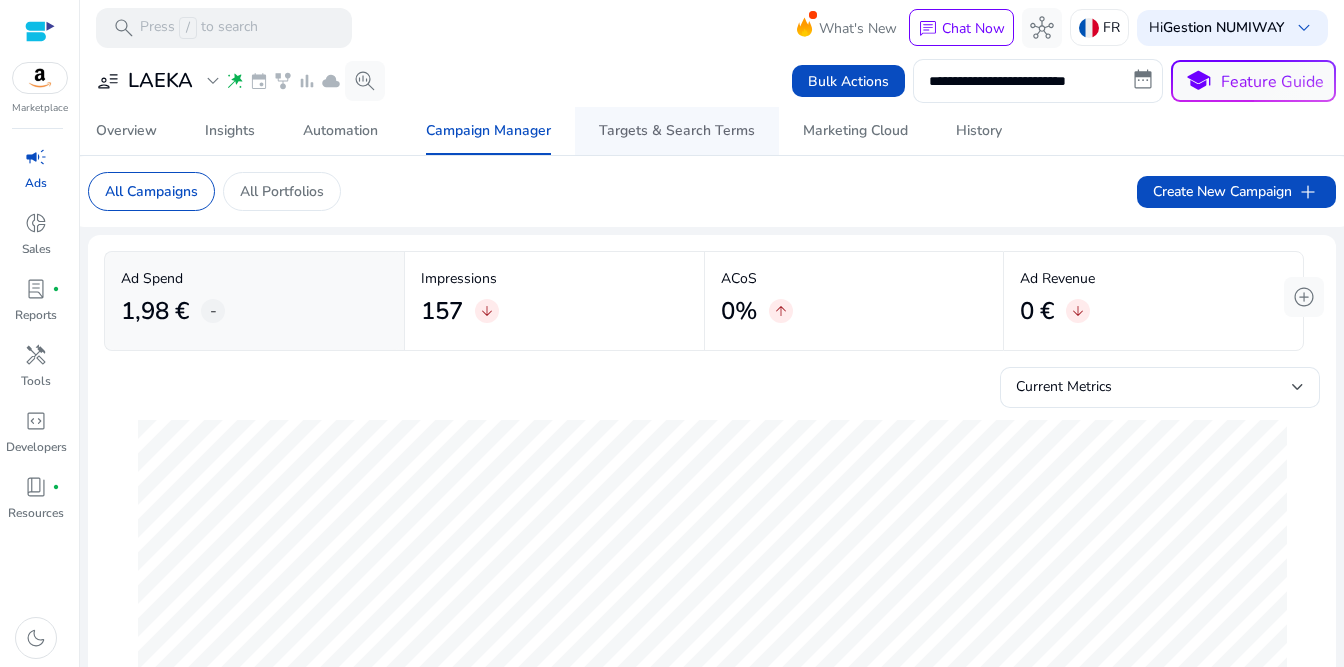 click on "Targets & Search Terms" at bounding box center (677, 131) 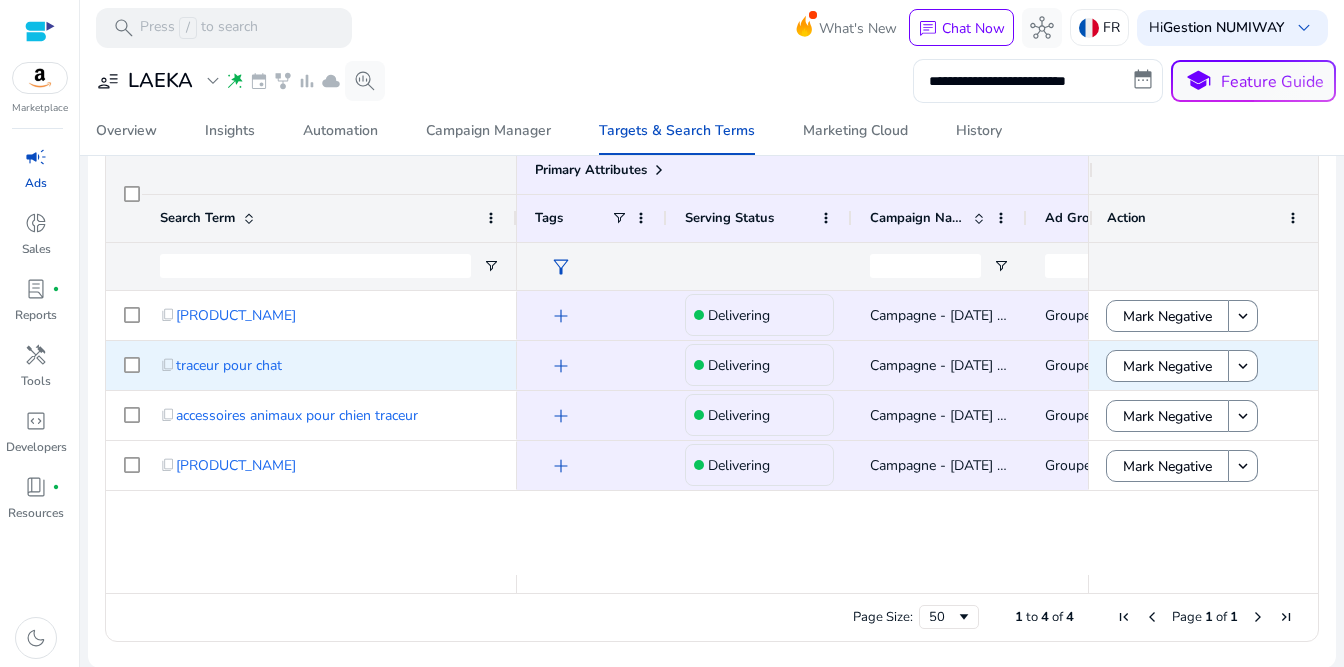 scroll, scrollTop: 241, scrollLeft: 0, axis: vertical 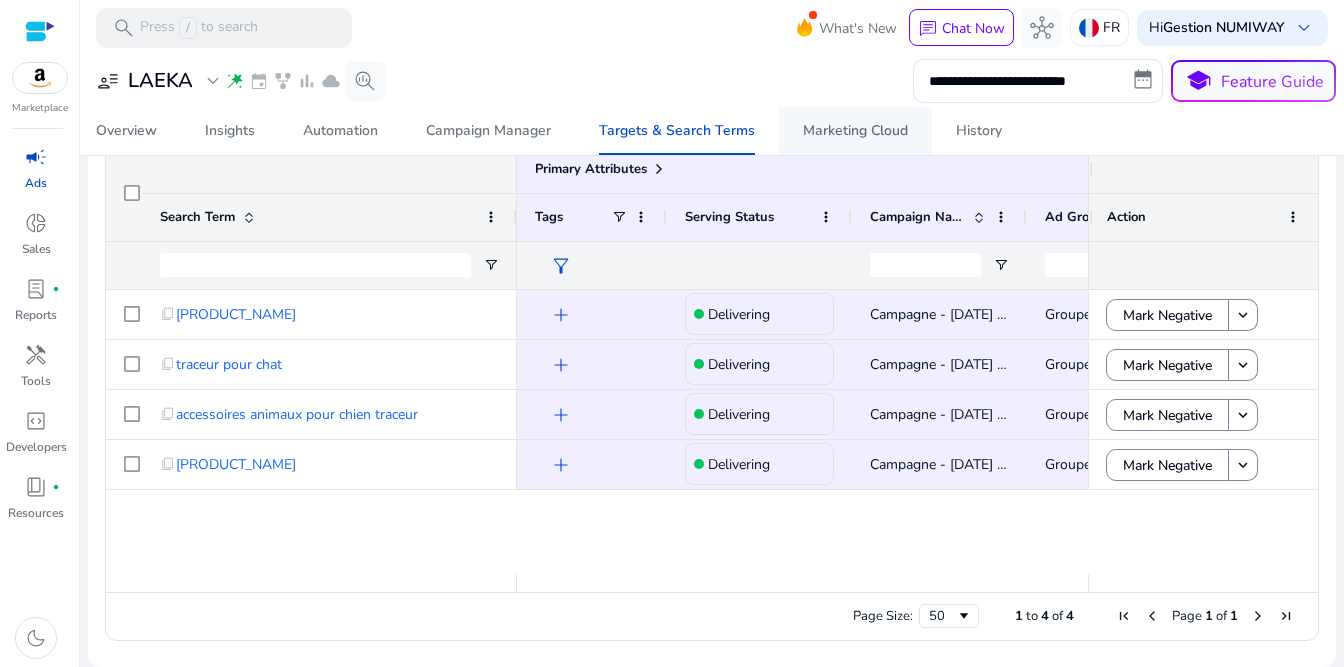 click on "Marketing Cloud" at bounding box center (855, 131) 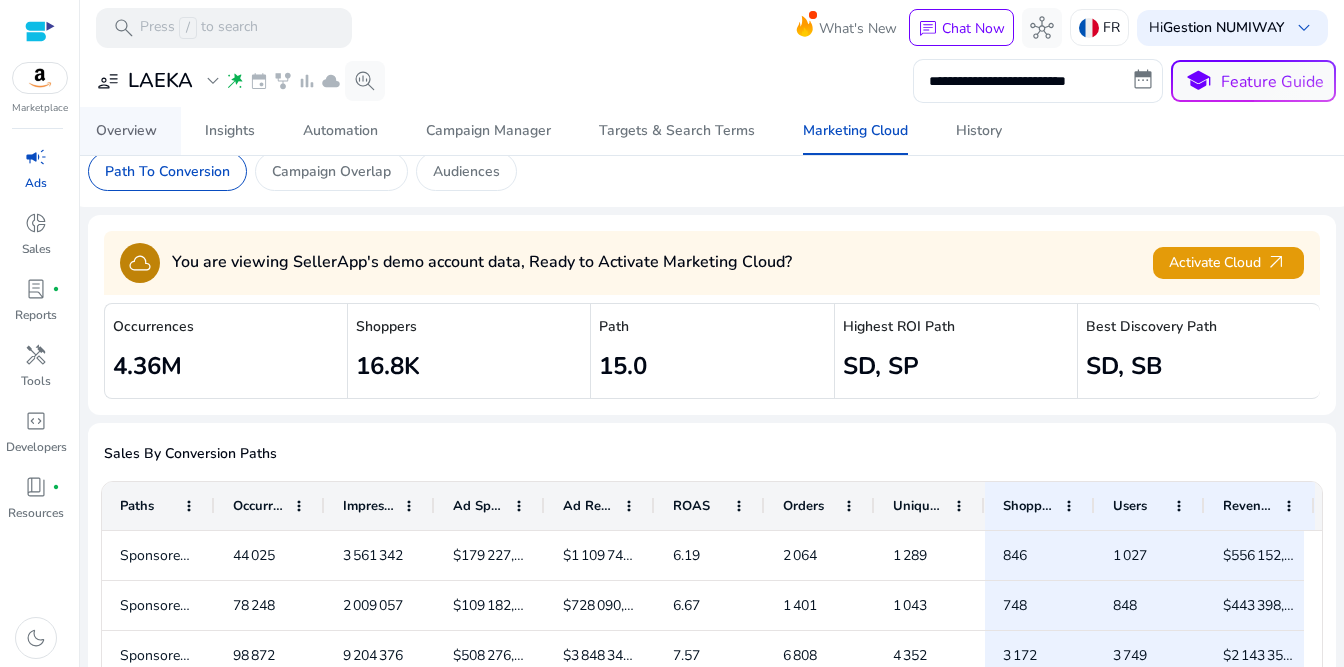 click on "Overview" at bounding box center [126, 131] 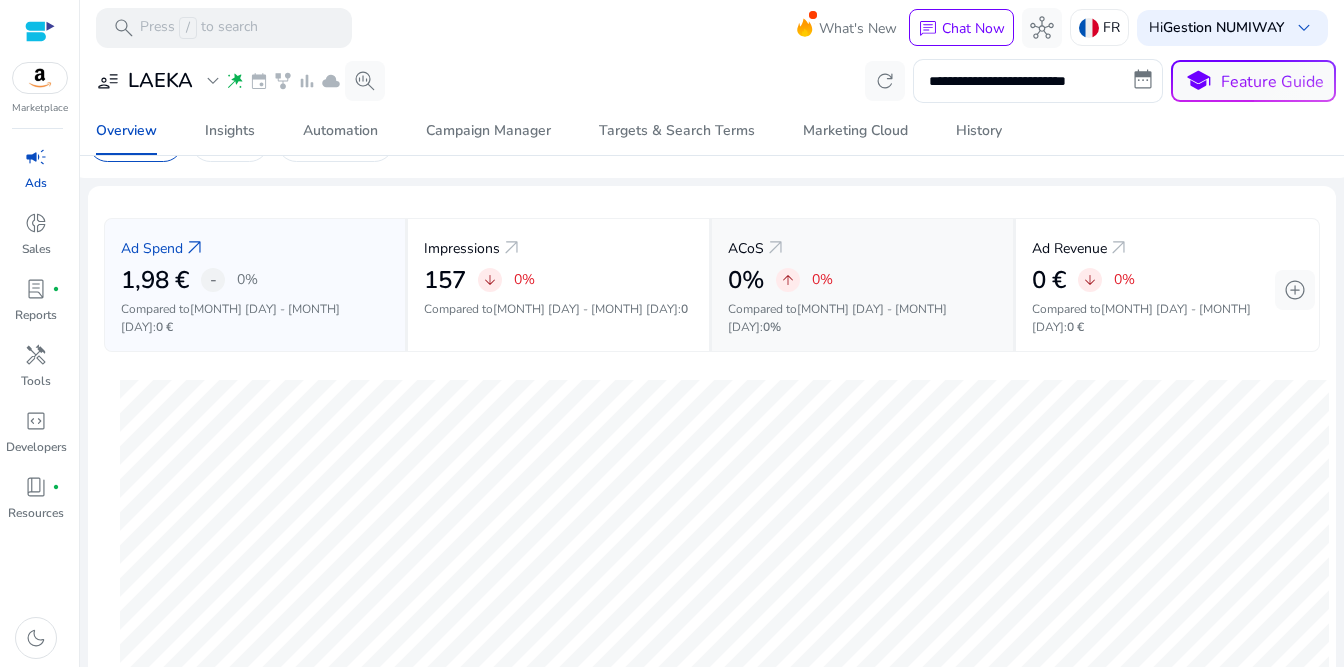 scroll, scrollTop: 0, scrollLeft: 0, axis: both 